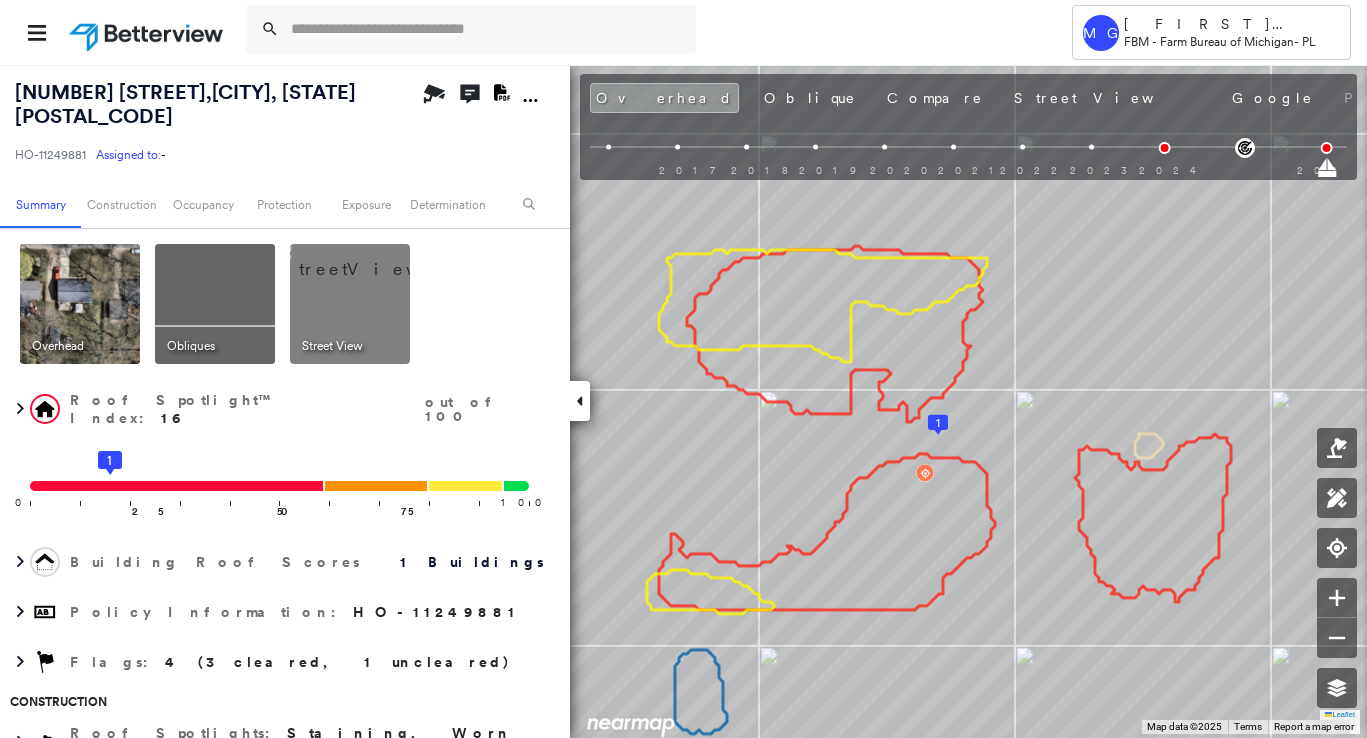 scroll, scrollTop: 0, scrollLeft: 0, axis: both 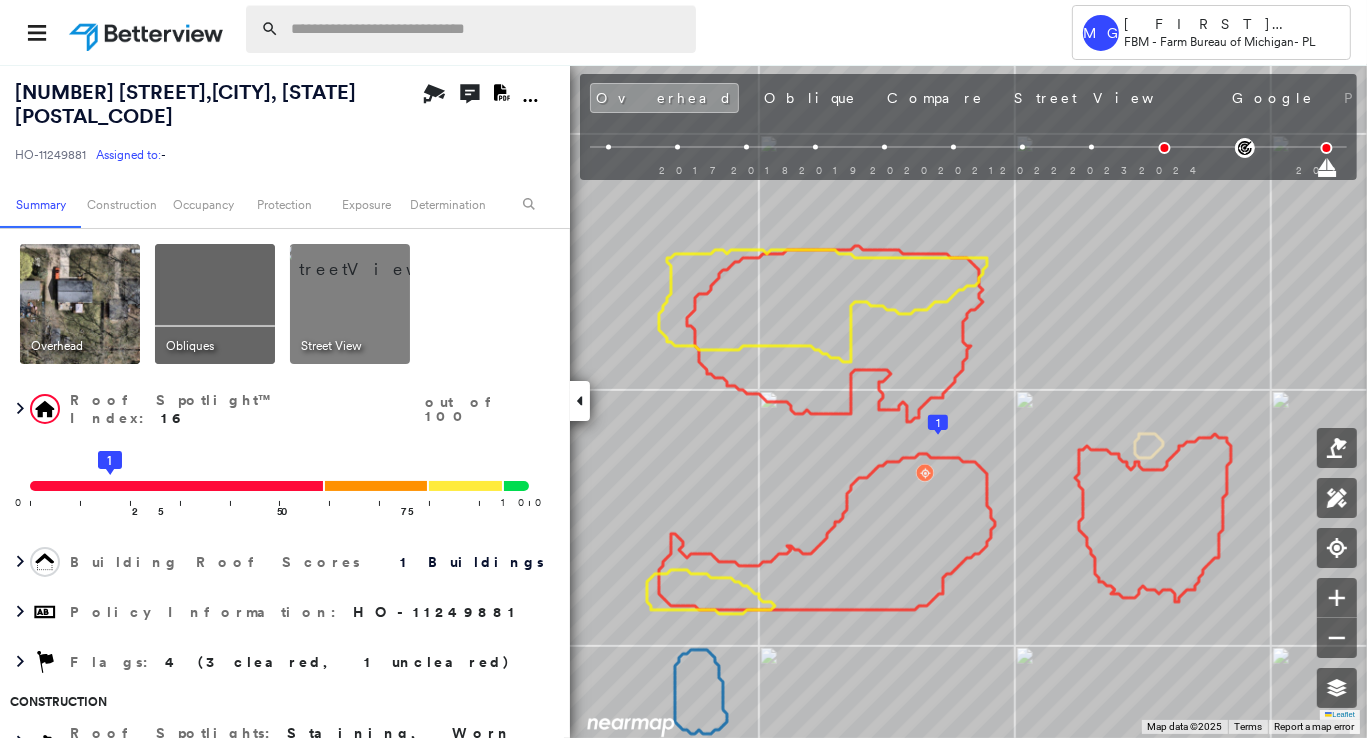 click at bounding box center [487, 29] 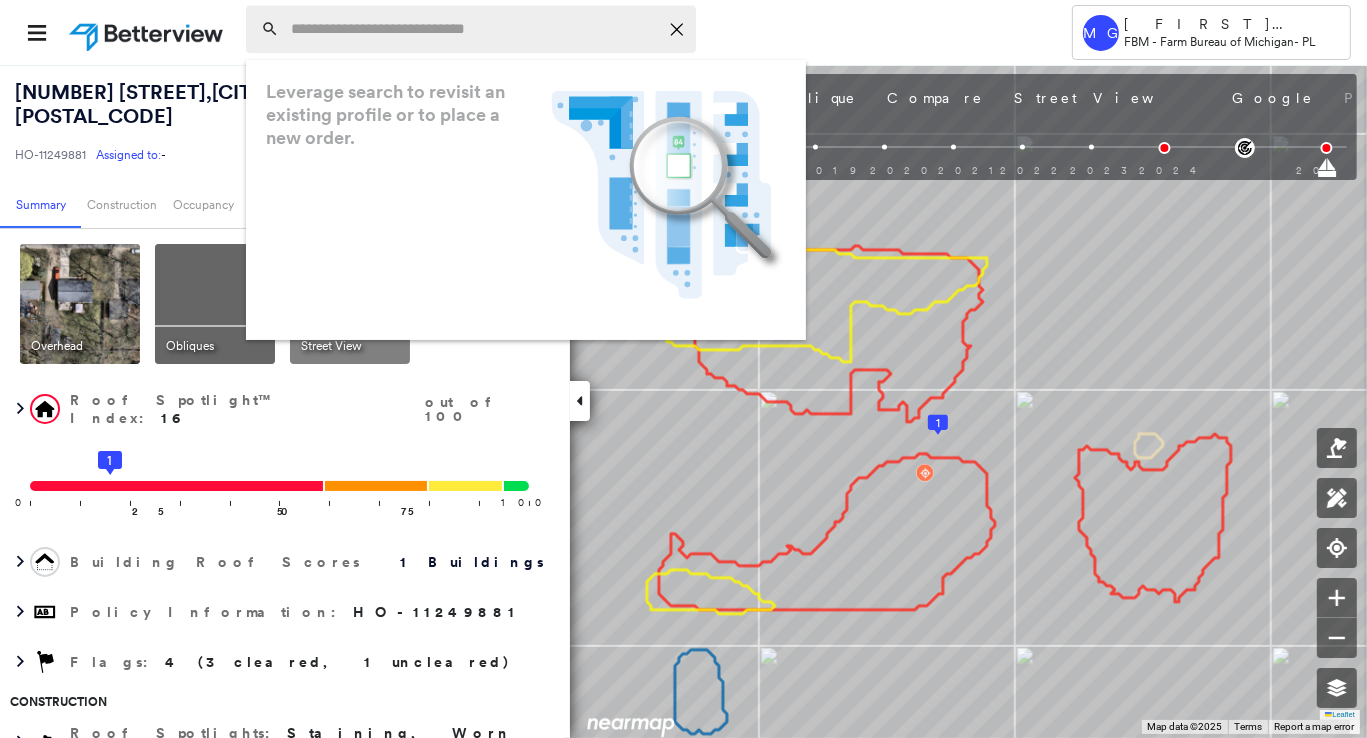 paste on "**********" 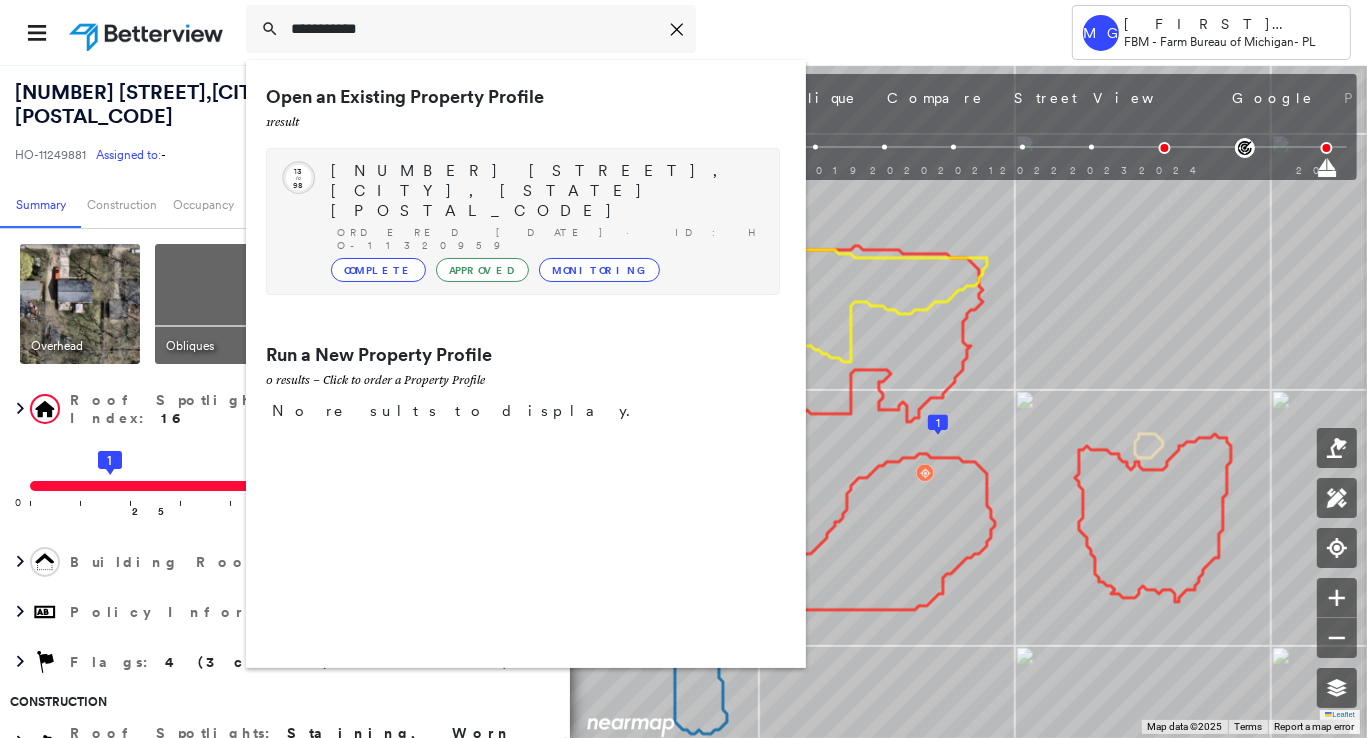 type on "**********" 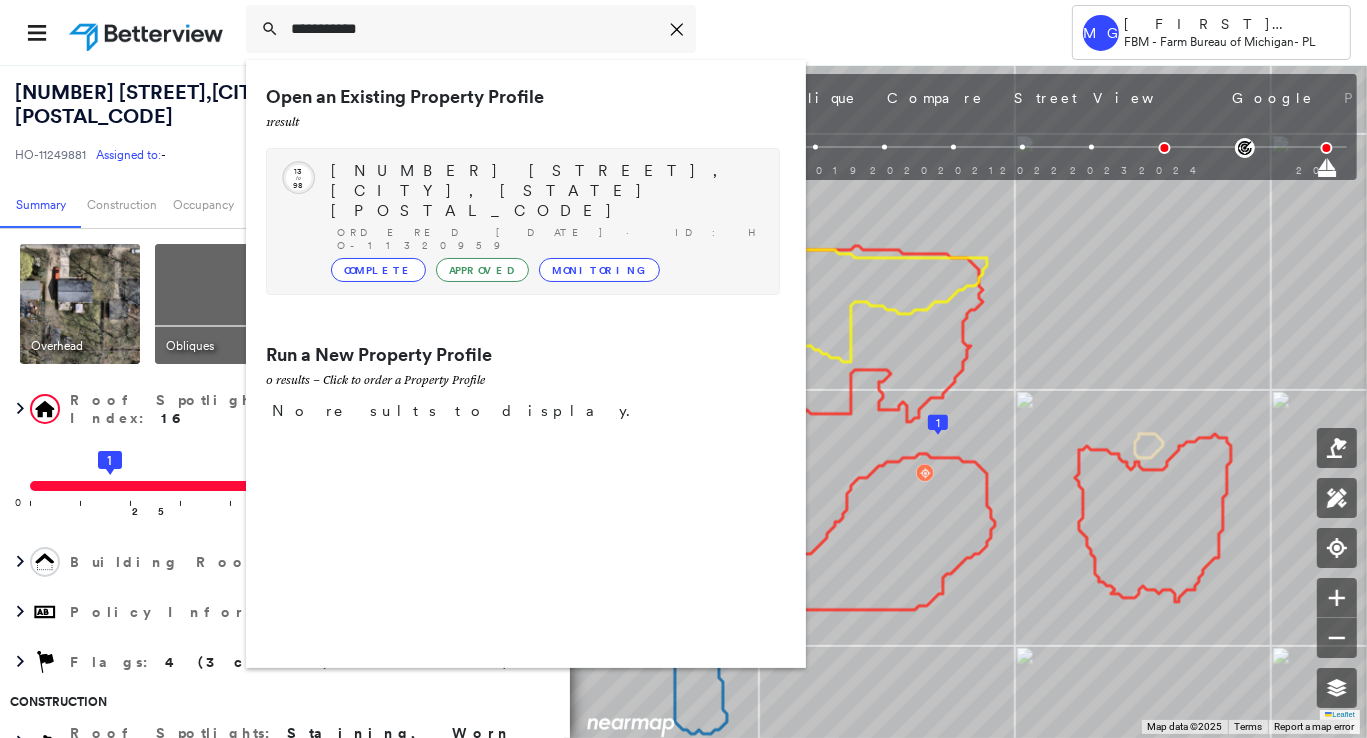 click on "[NUMBER] [STREET], [CITY], [STATE] [POSTAL_CODE]" at bounding box center (545, 191) 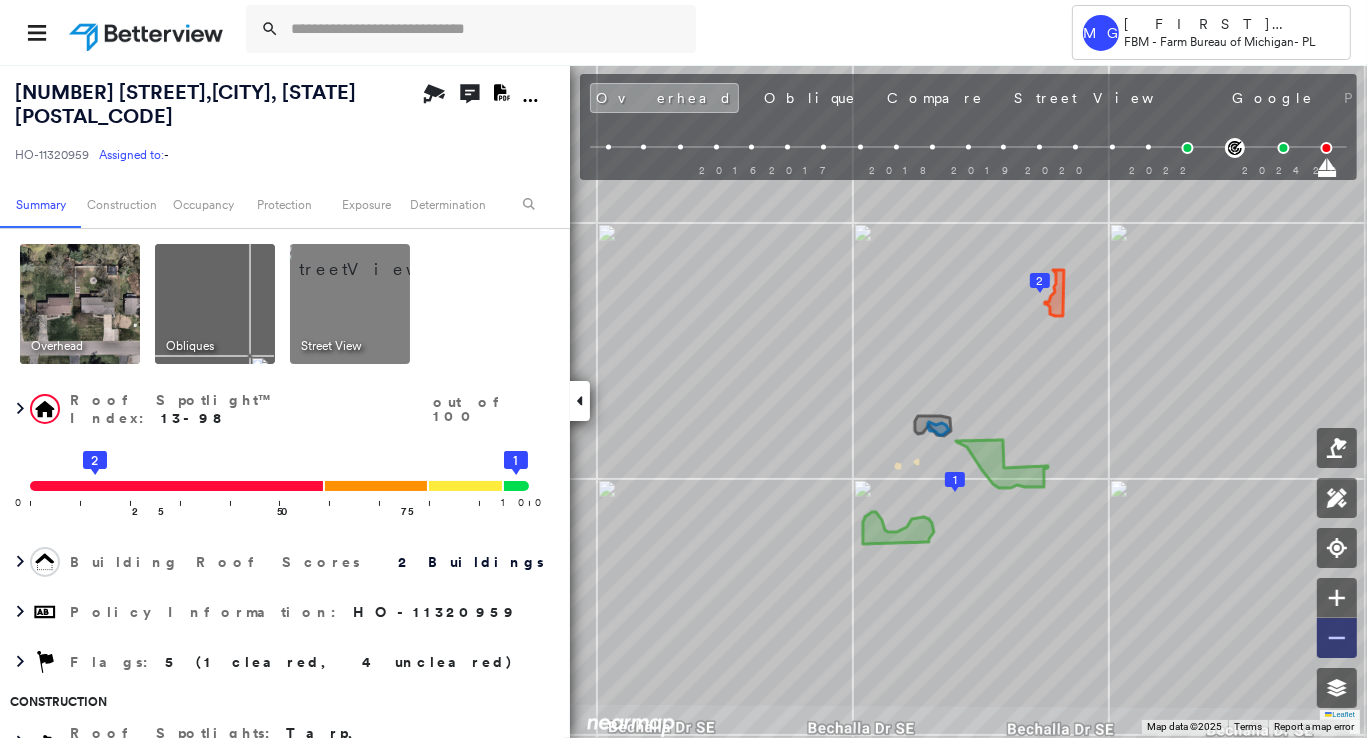 click 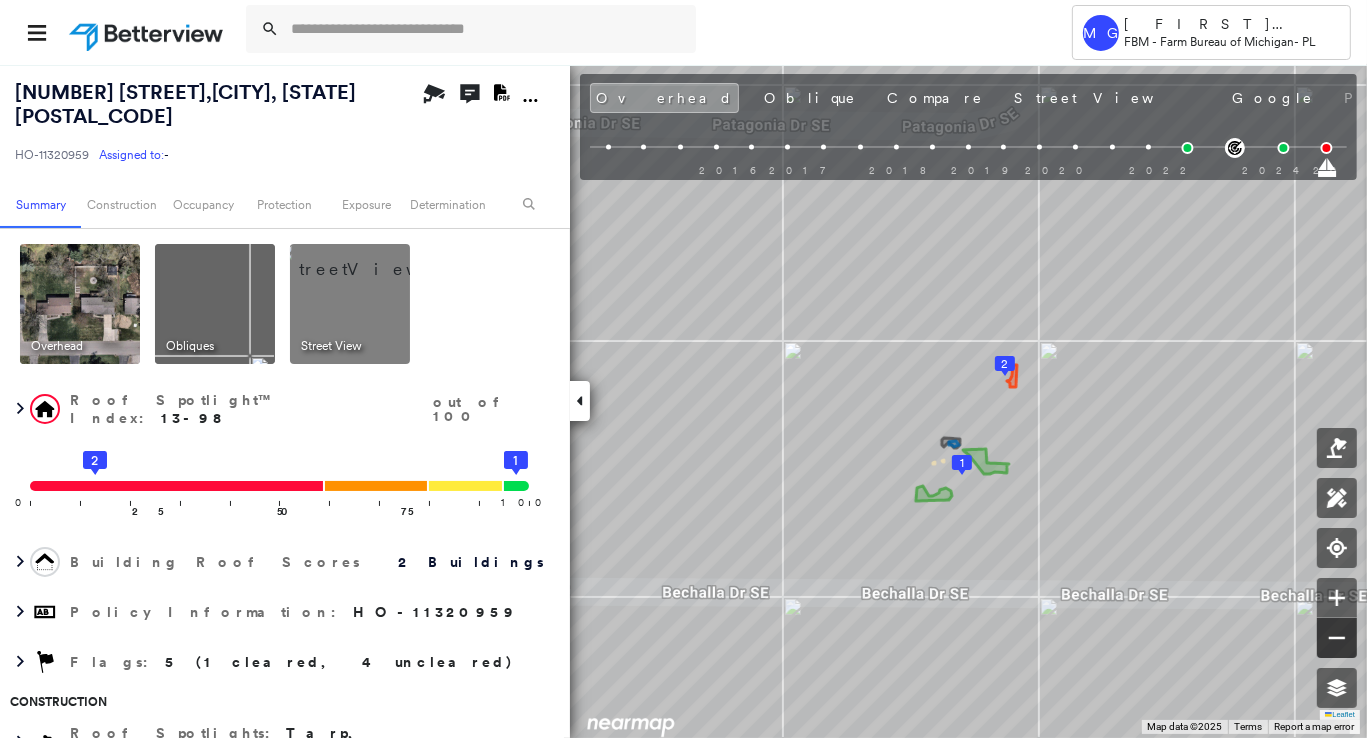 click 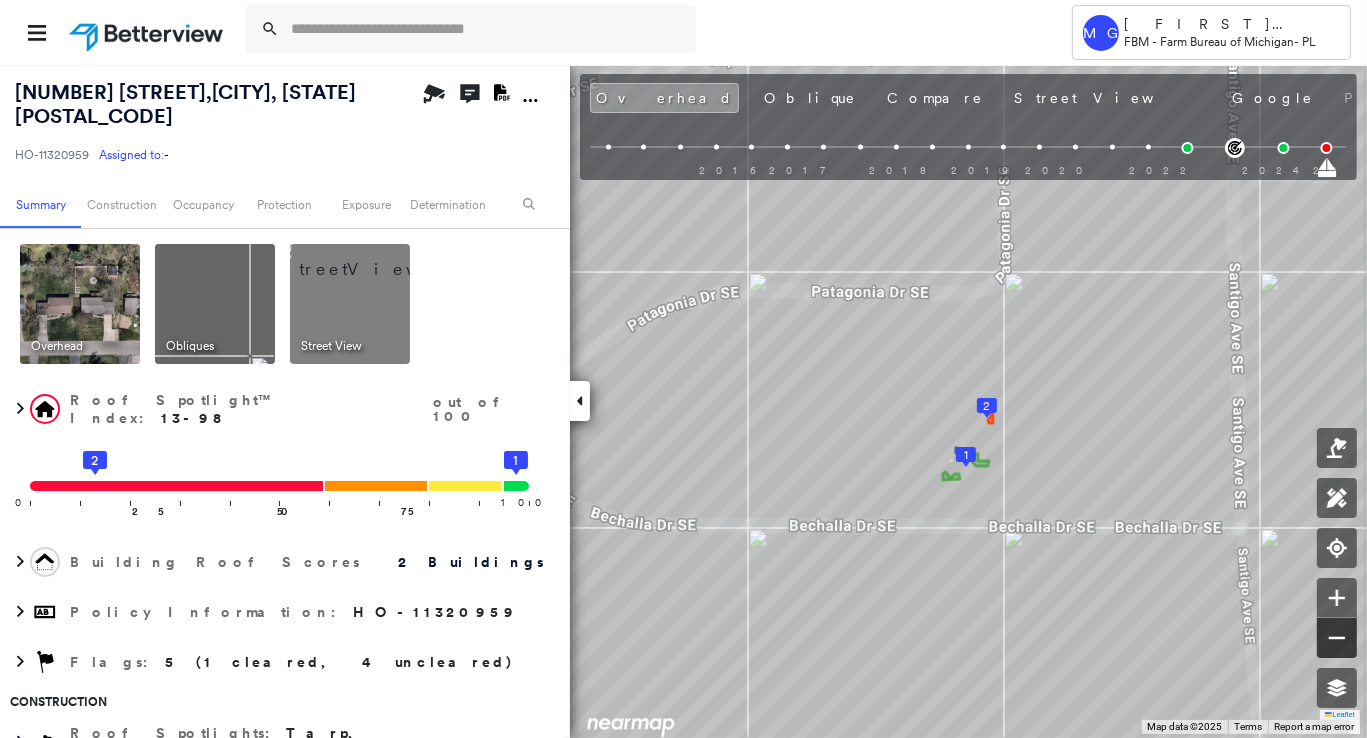 click 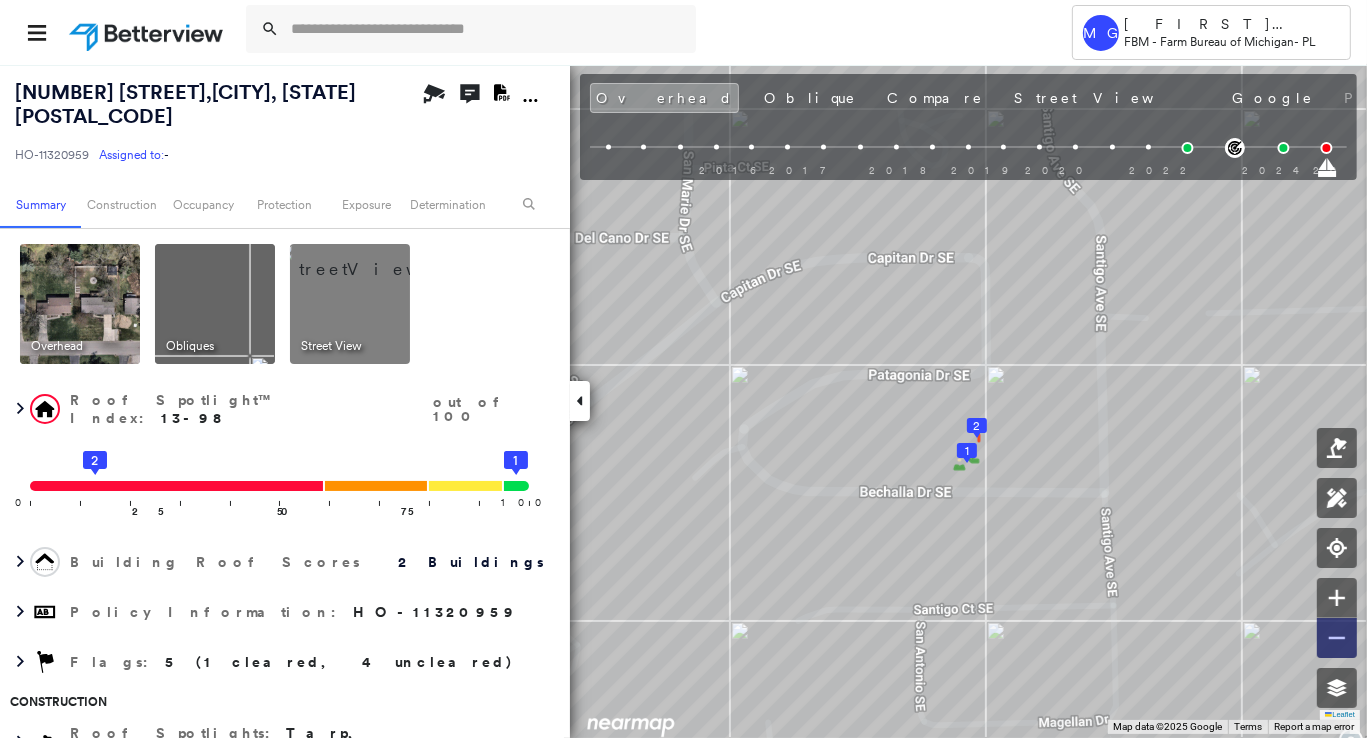 click 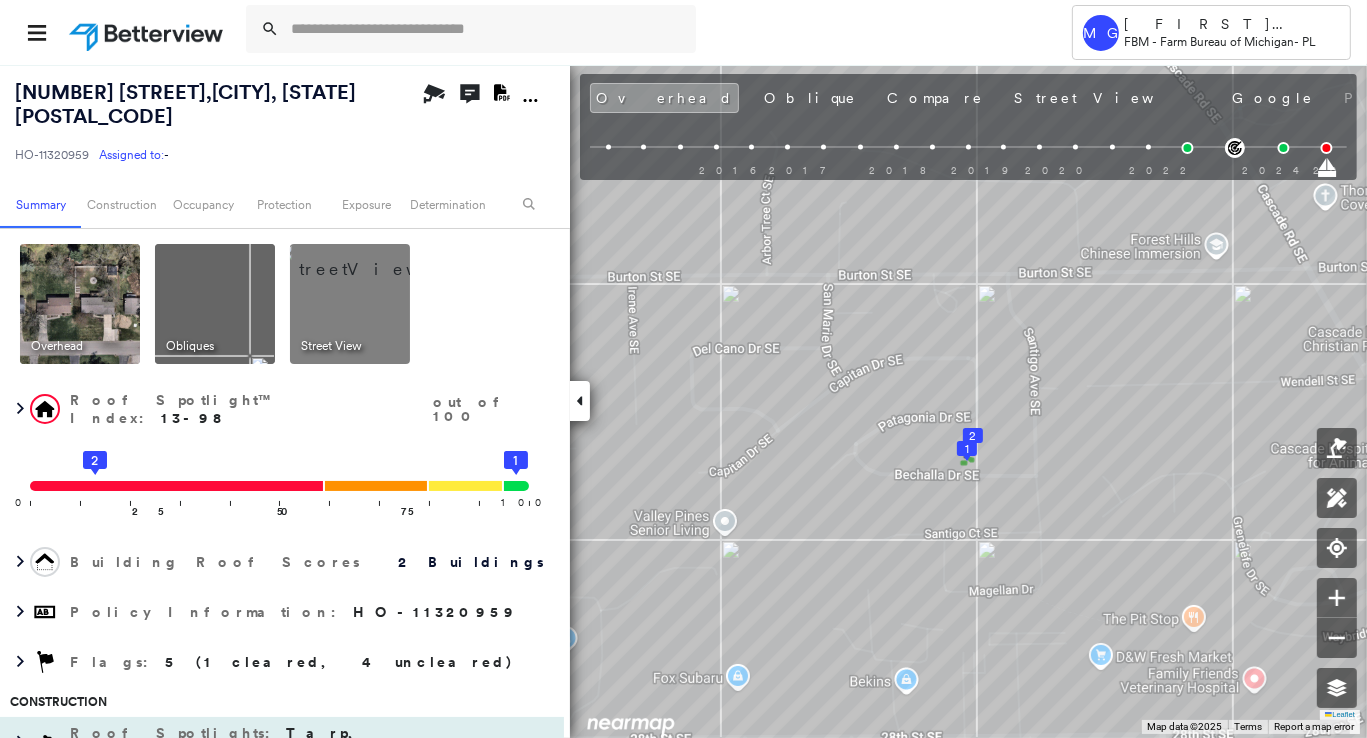 click on "Roof Spotlights : Tarp, Overhang, Vent" at bounding box center [312, 742] 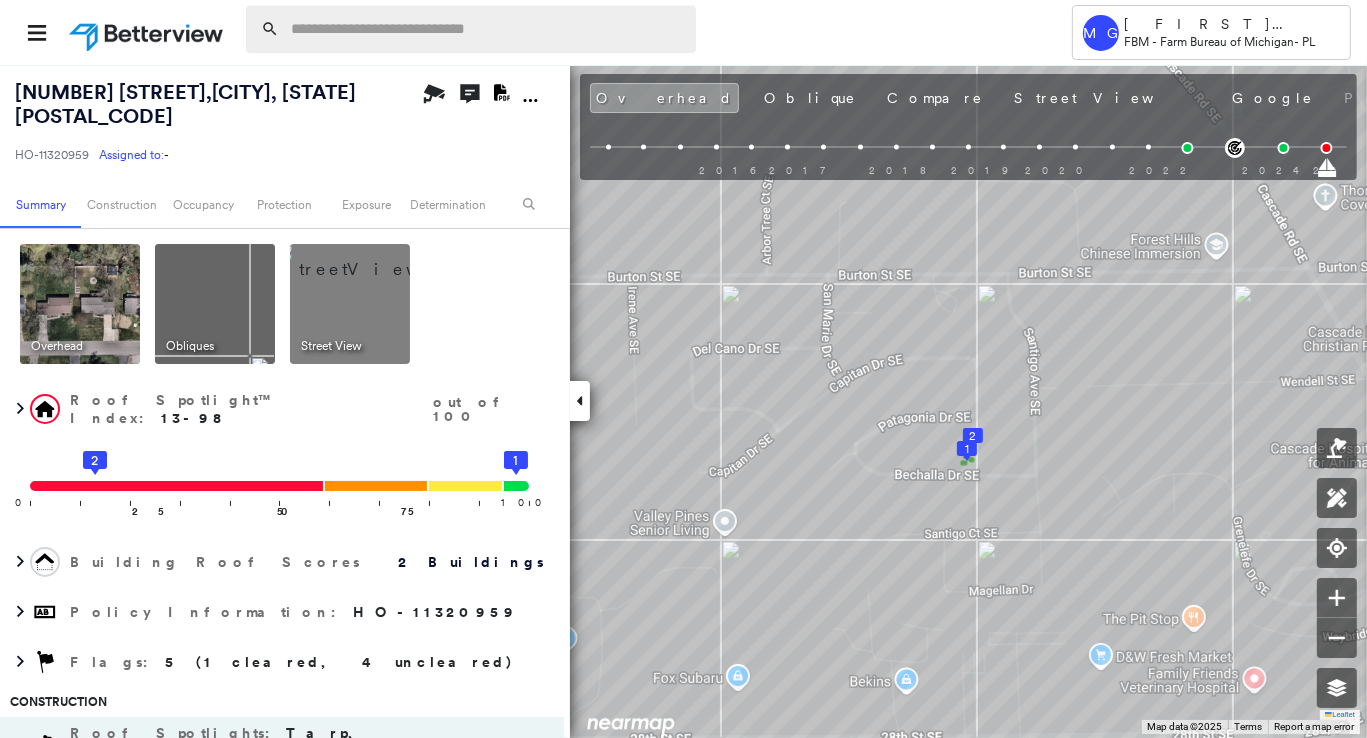 click at bounding box center (487, 29) 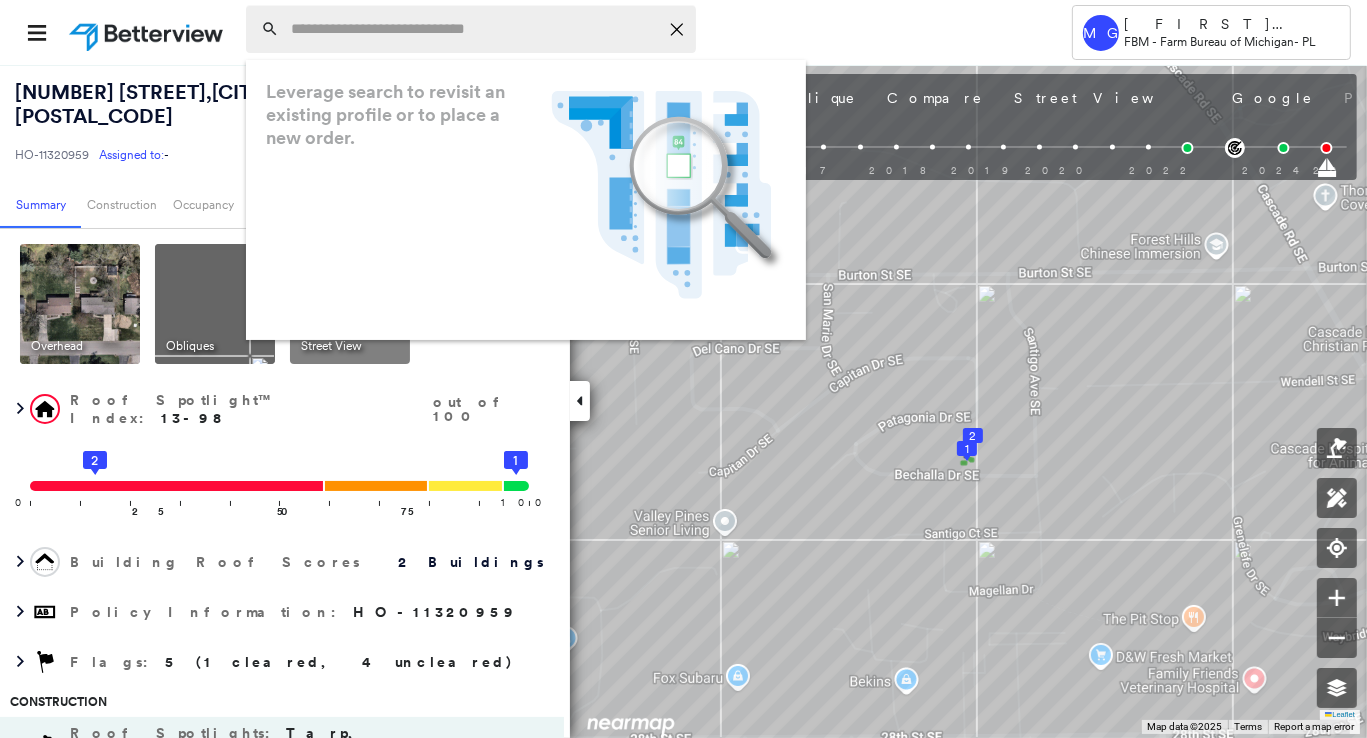 paste on "**********" 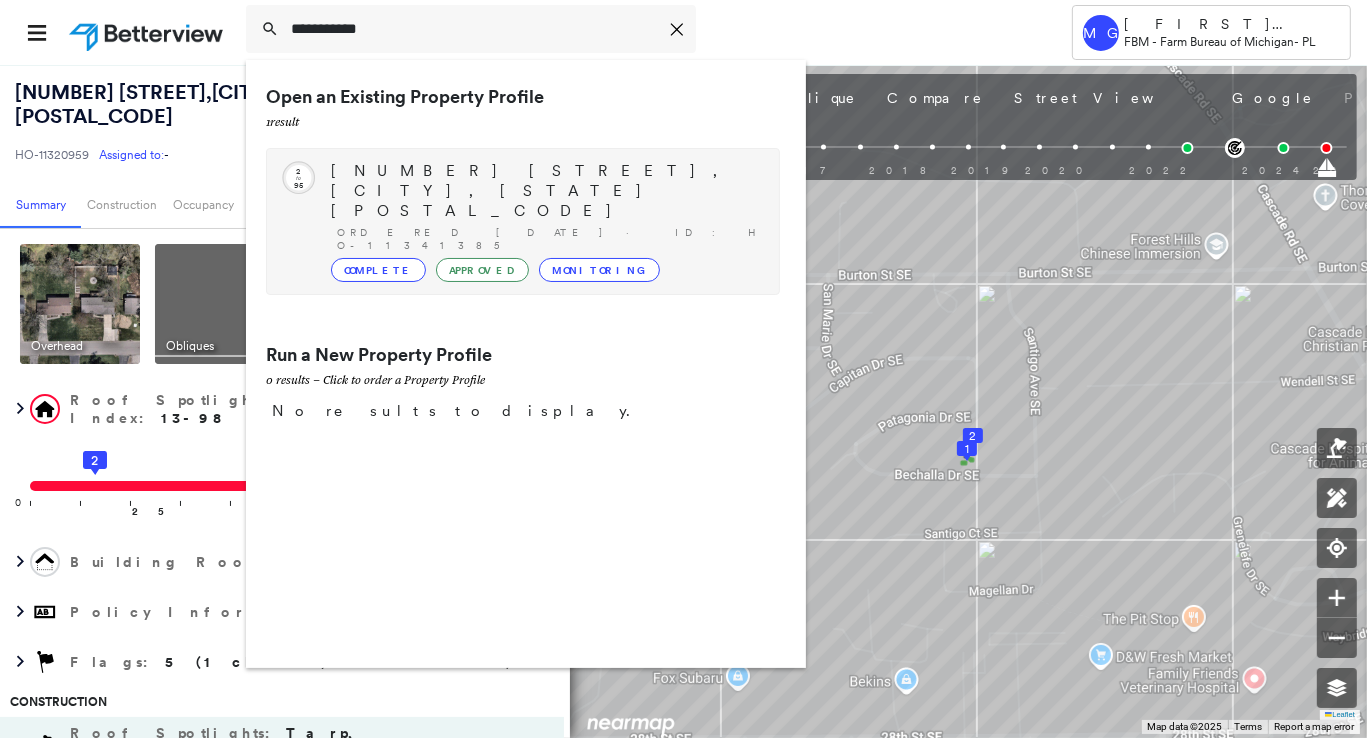 type on "**********" 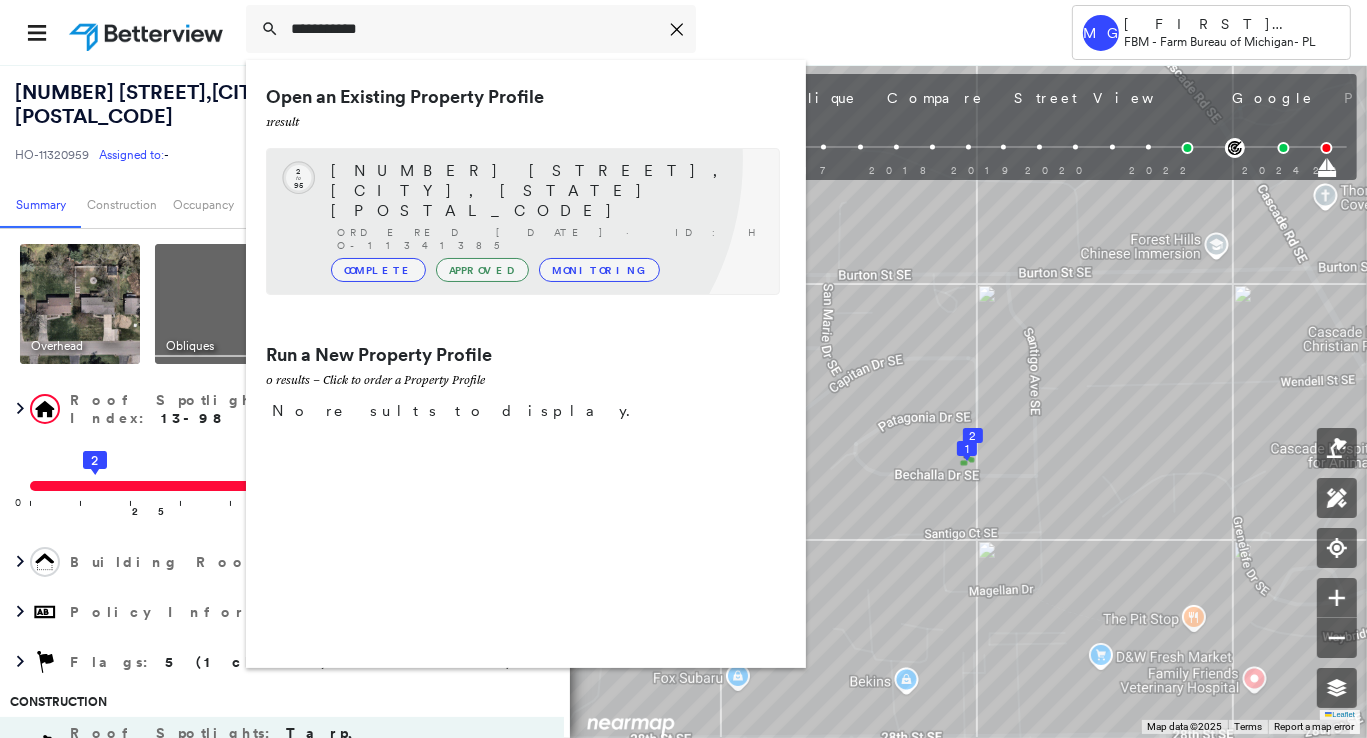 click on "Circled Text Icon 2 to 95 [NUMBER] [STREET], [CITY], [STATE] [POSTAL_CODE] Ordered [DATE] · ID: HO-11341385 Complete Approved Monitoring" at bounding box center [523, 221] 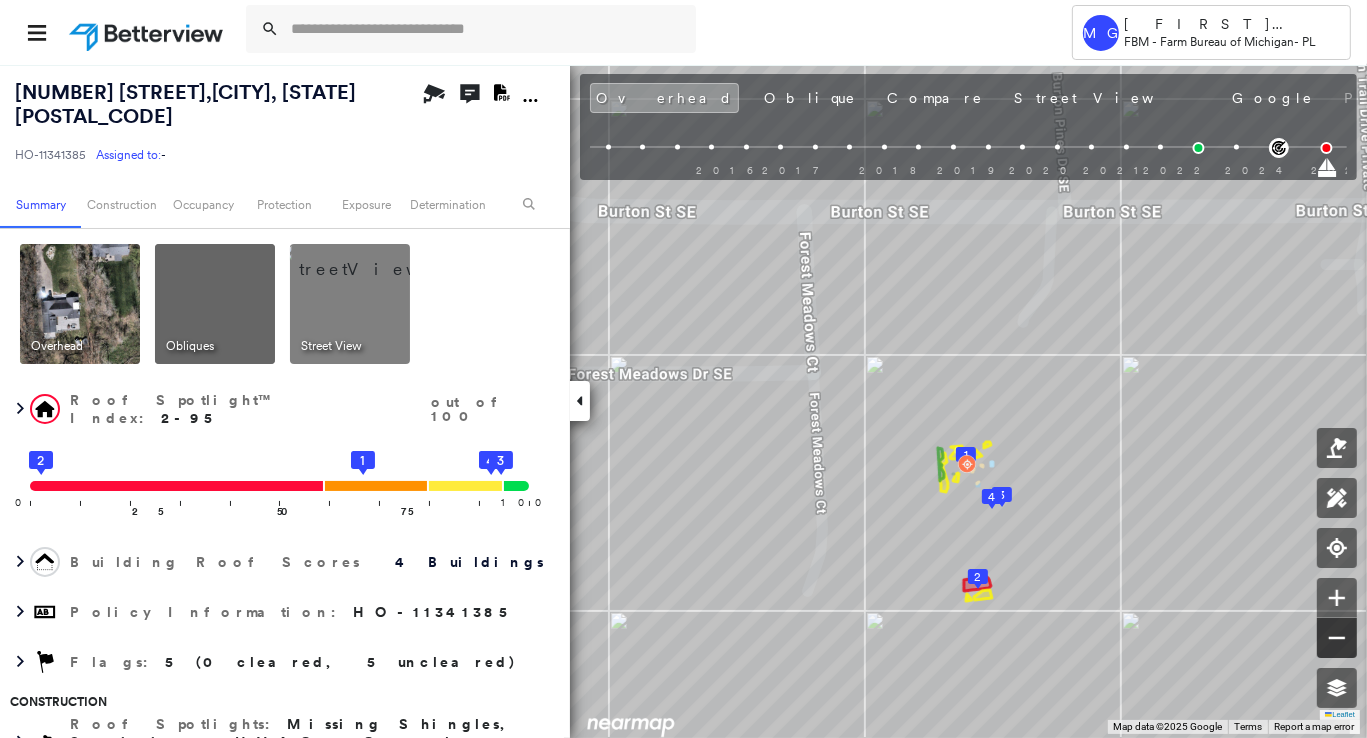 click at bounding box center [1337, 638] 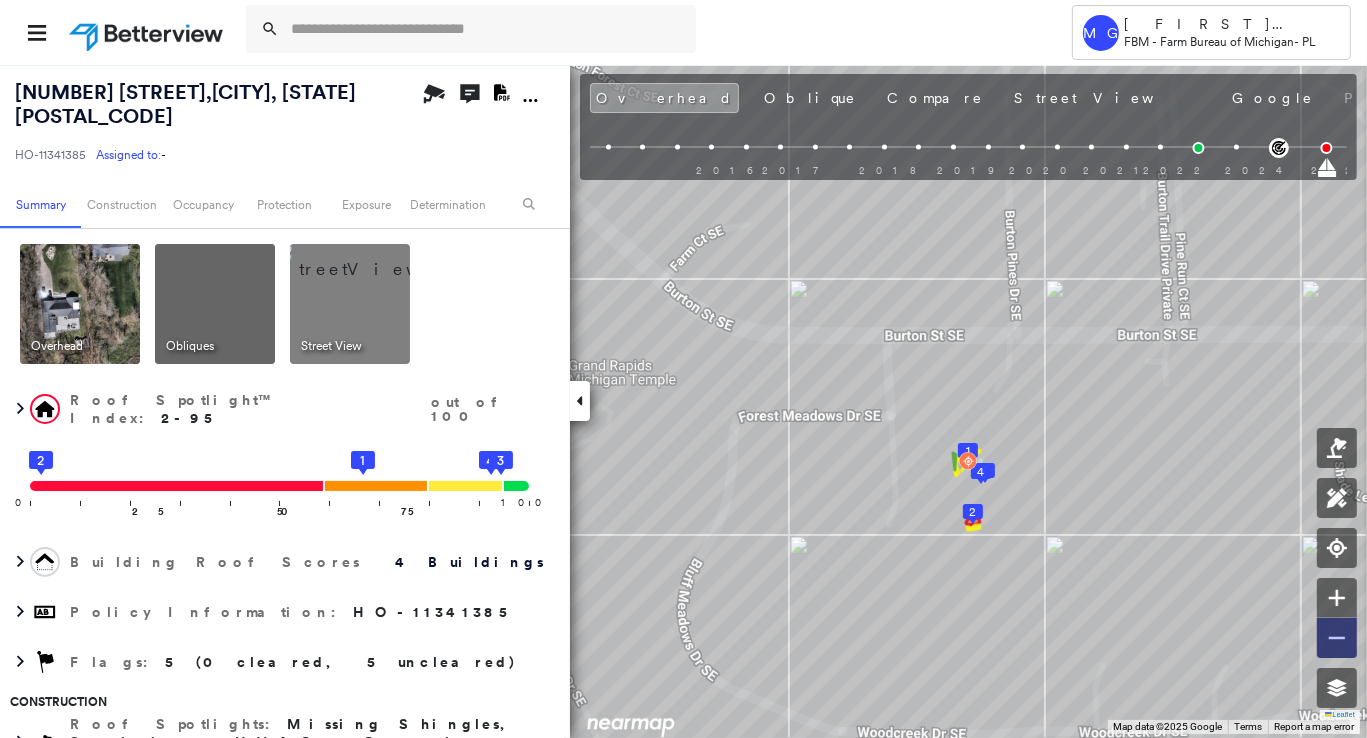 click at bounding box center (1337, 638) 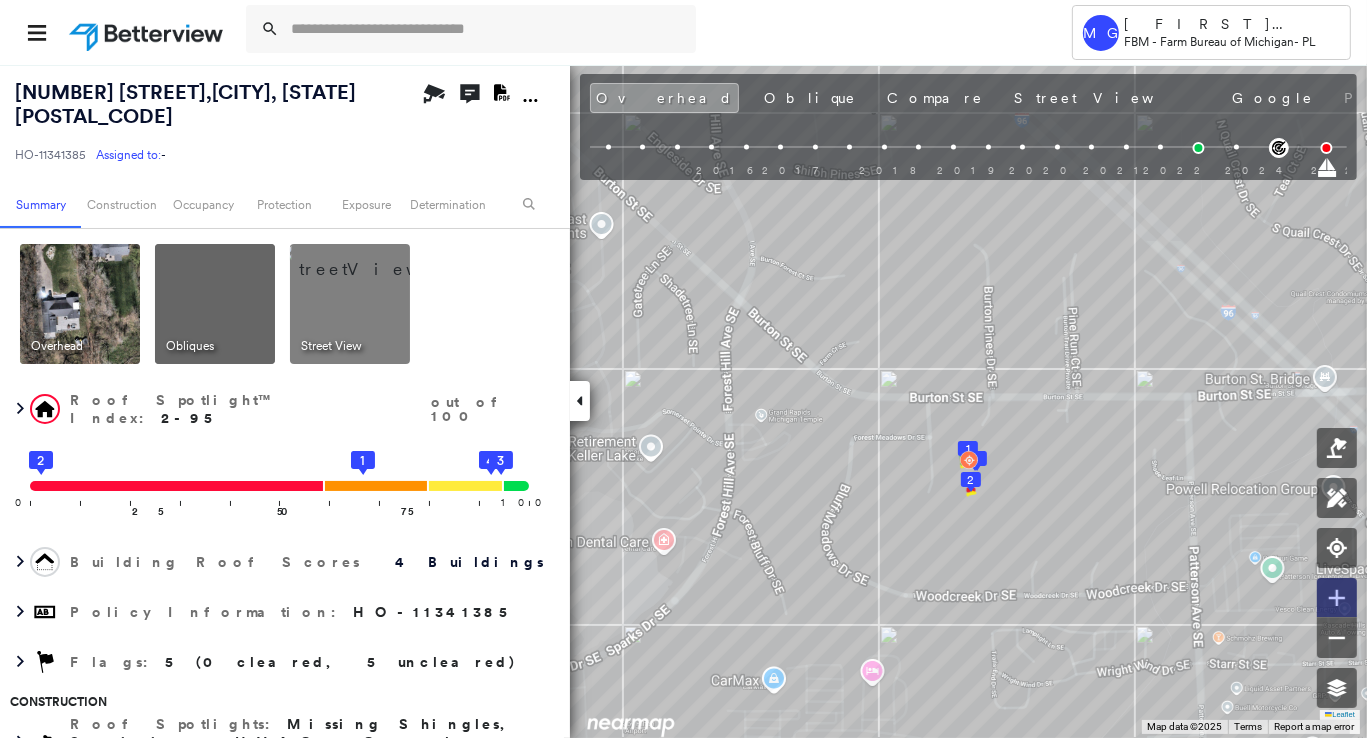 click 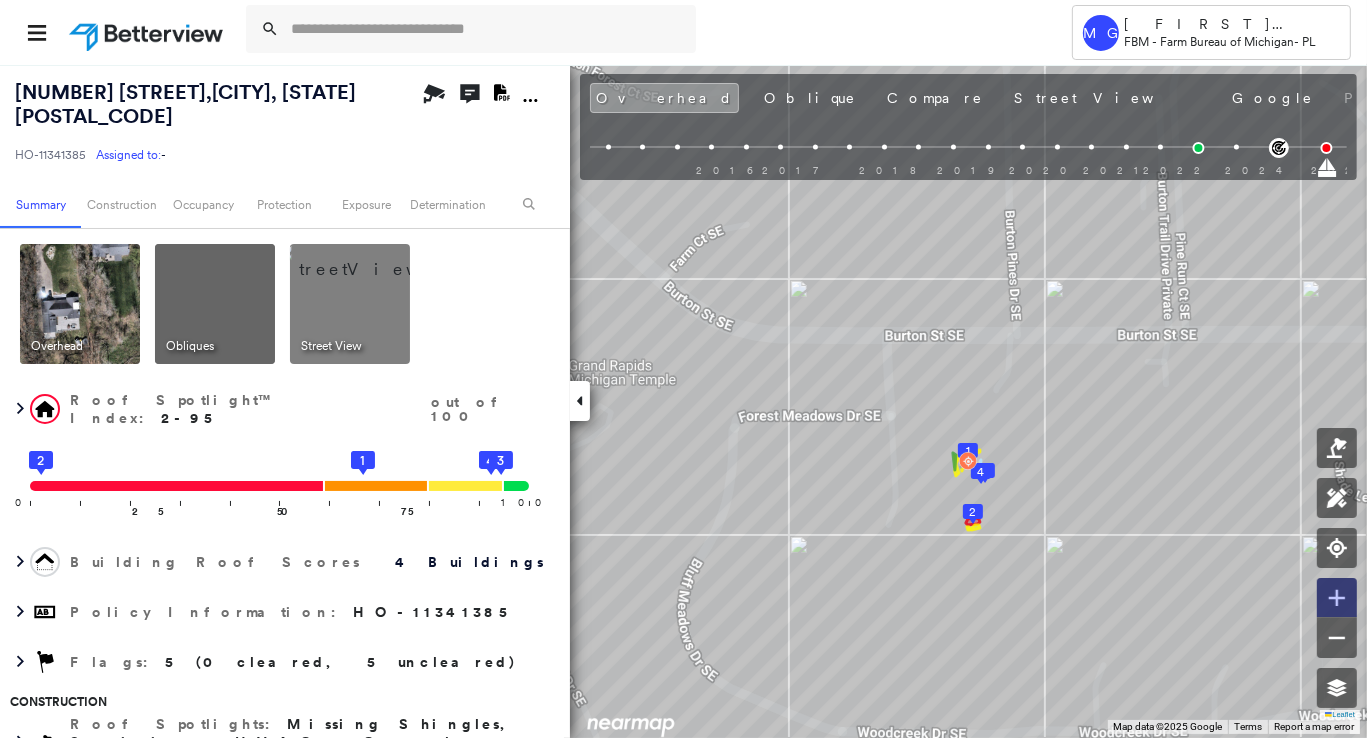 click 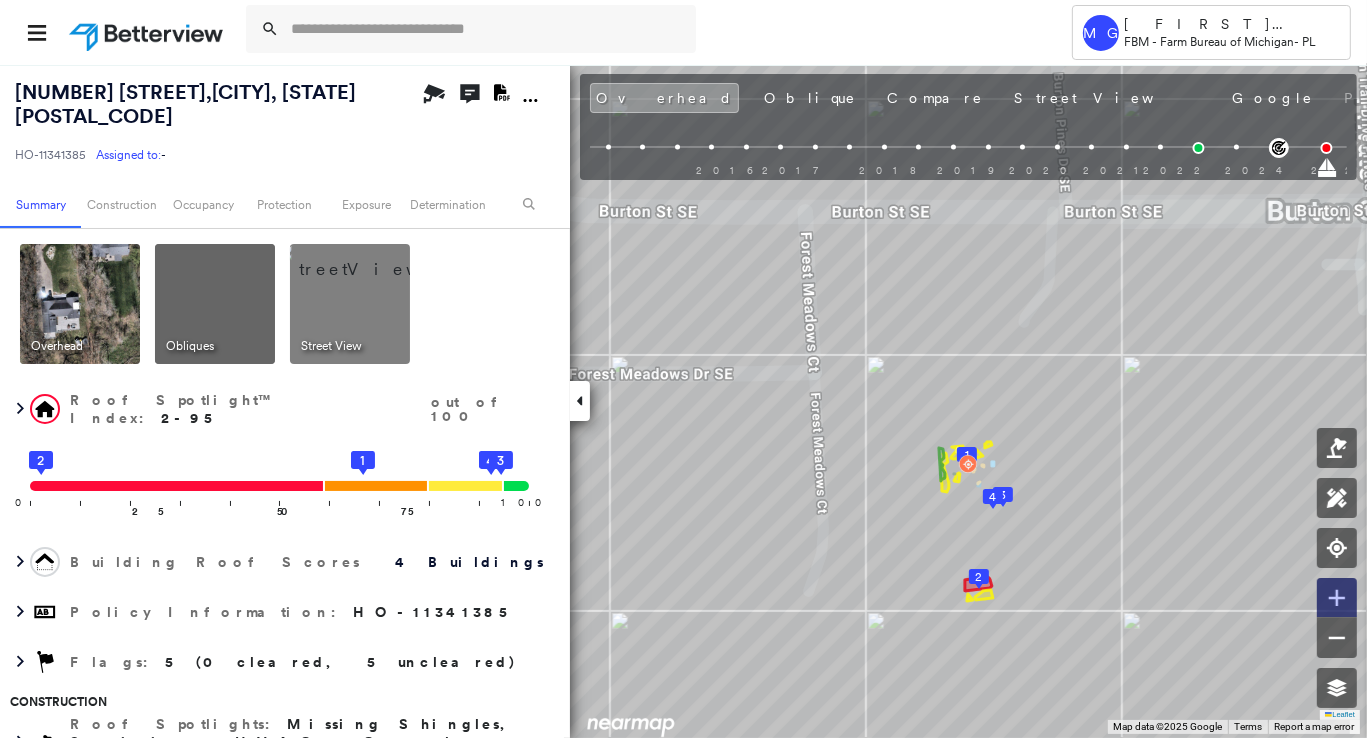 click 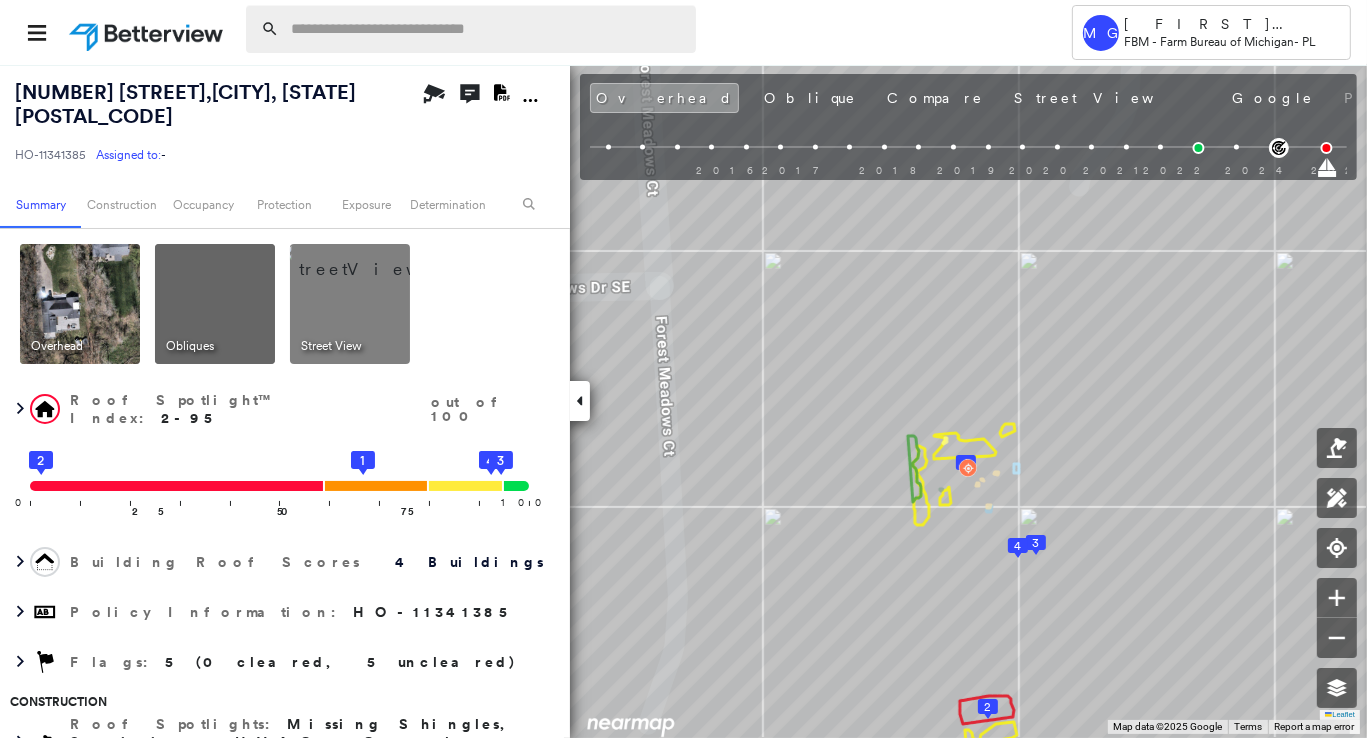 click at bounding box center [487, 29] 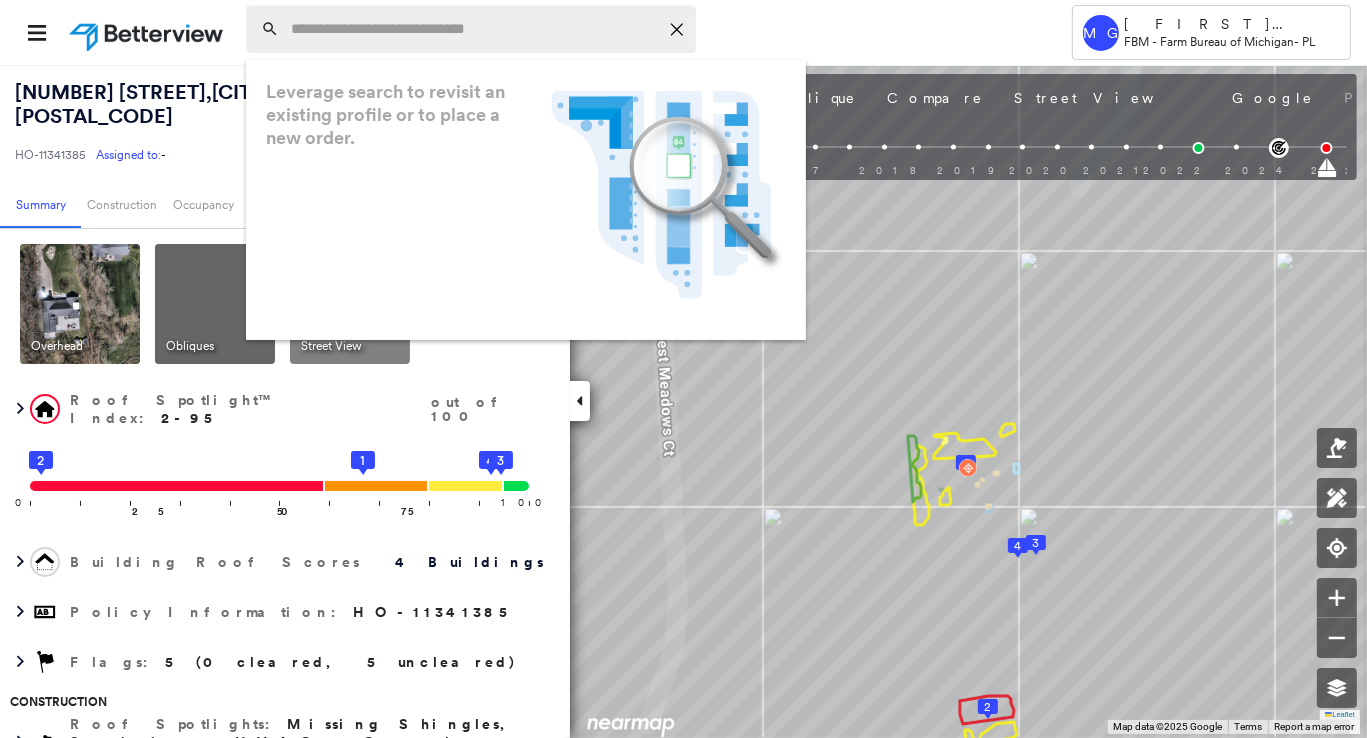 paste on "**********" 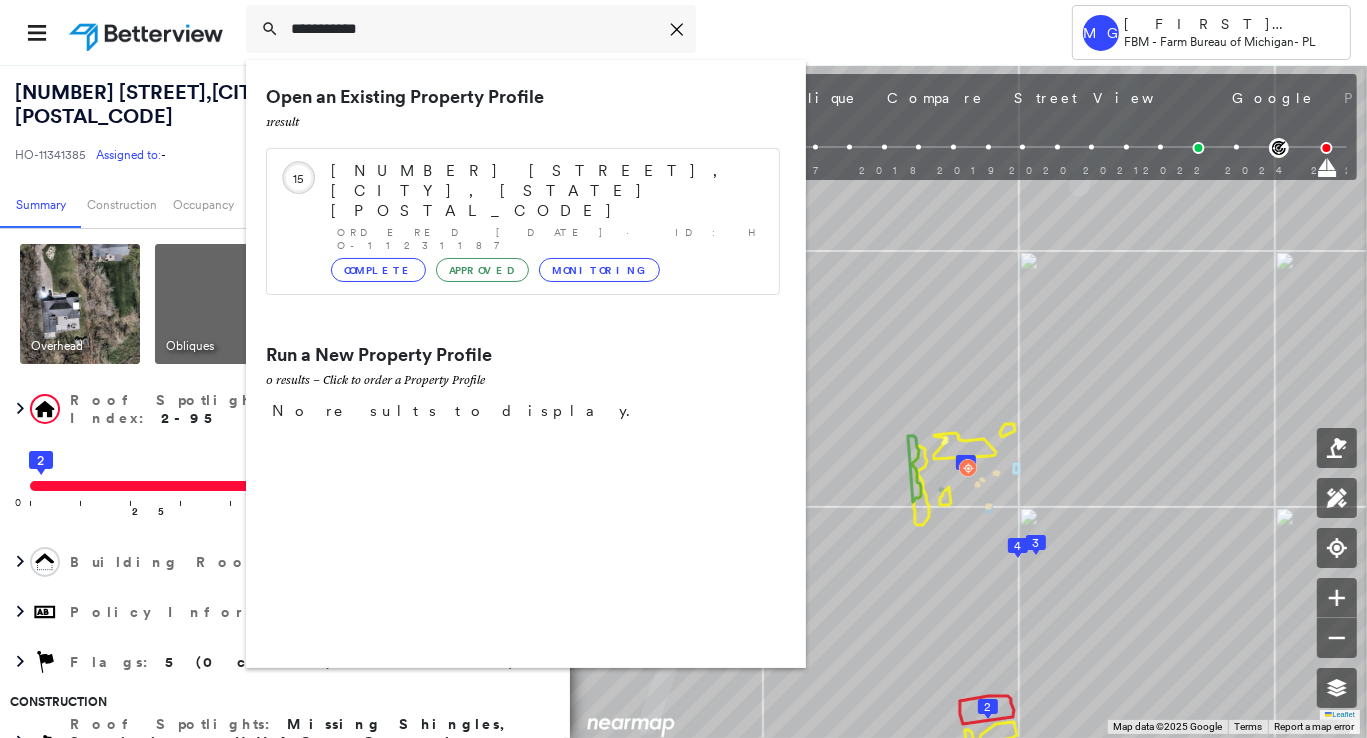type on "**********" 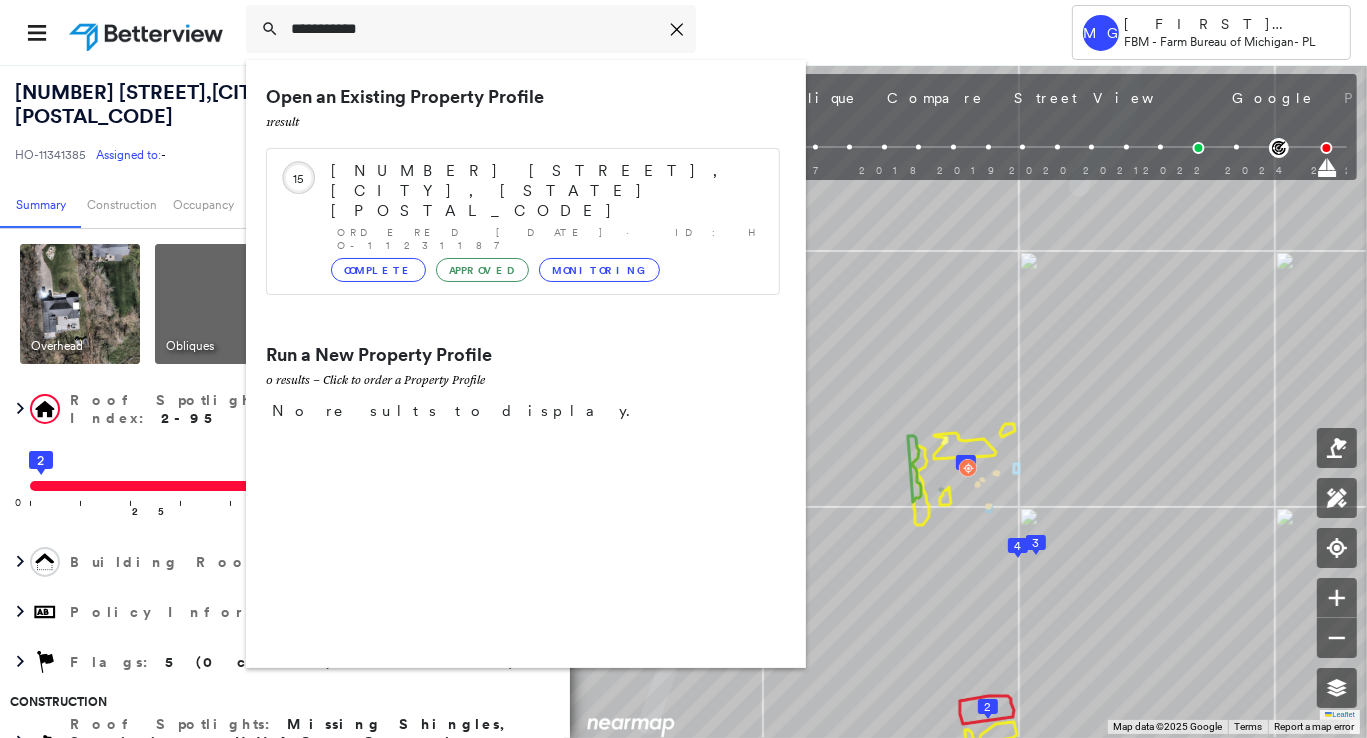 click on "[NUMBER] [STREET], [CITY], [STATE] [POSTAL_CODE]" at bounding box center (545, 191) 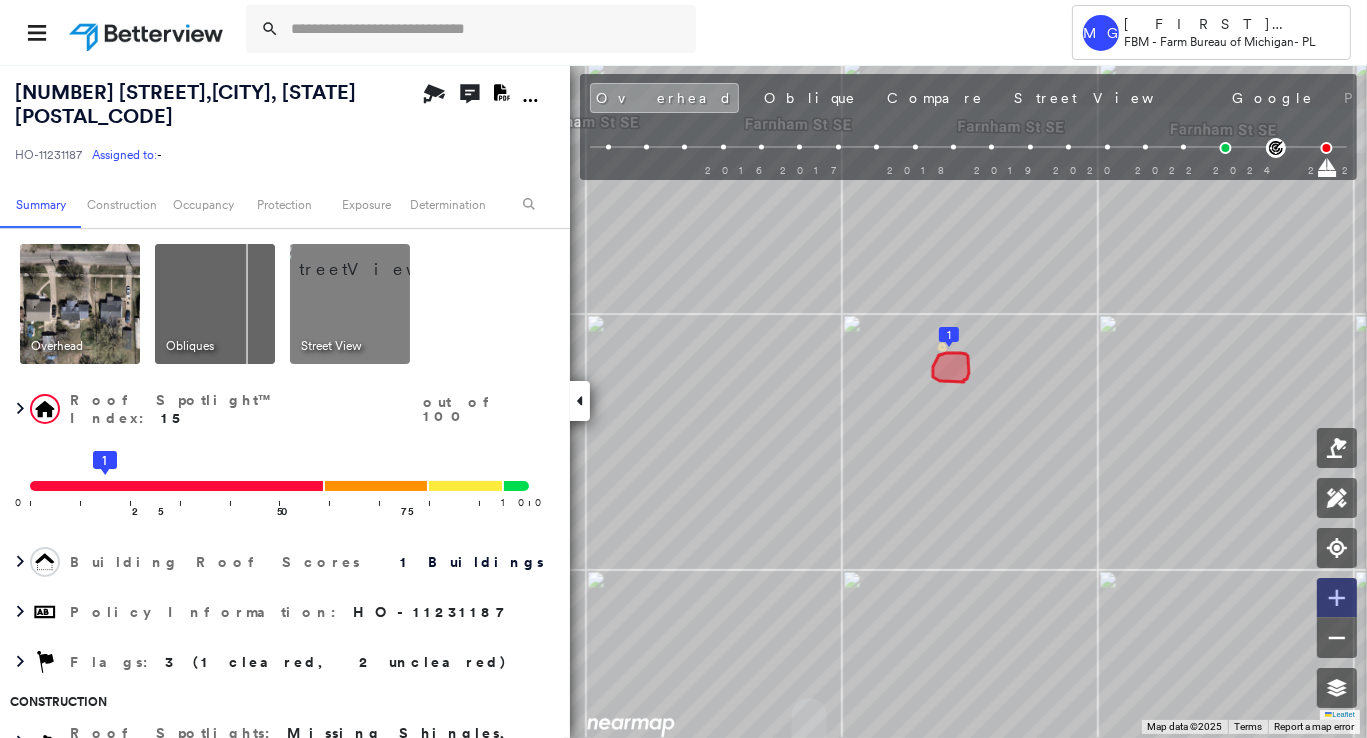 click at bounding box center [1337, 598] 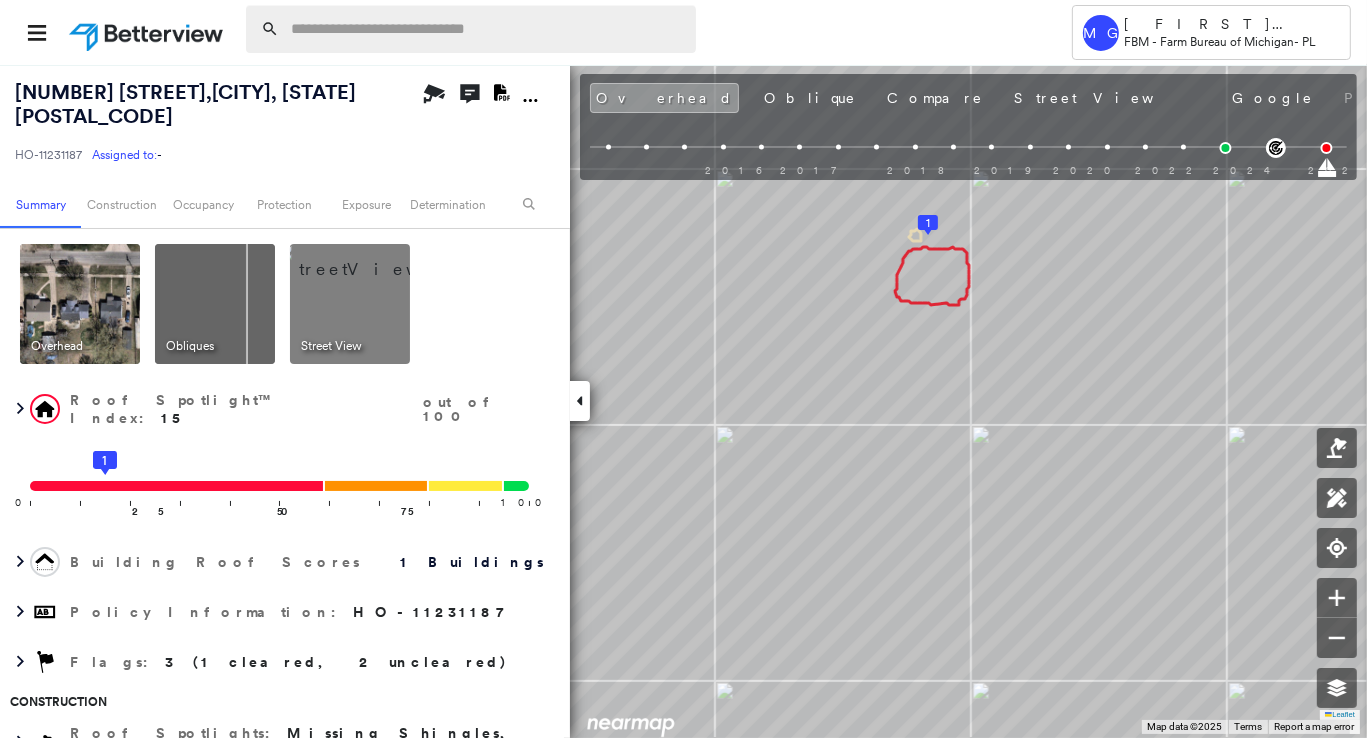 click at bounding box center (487, 29) 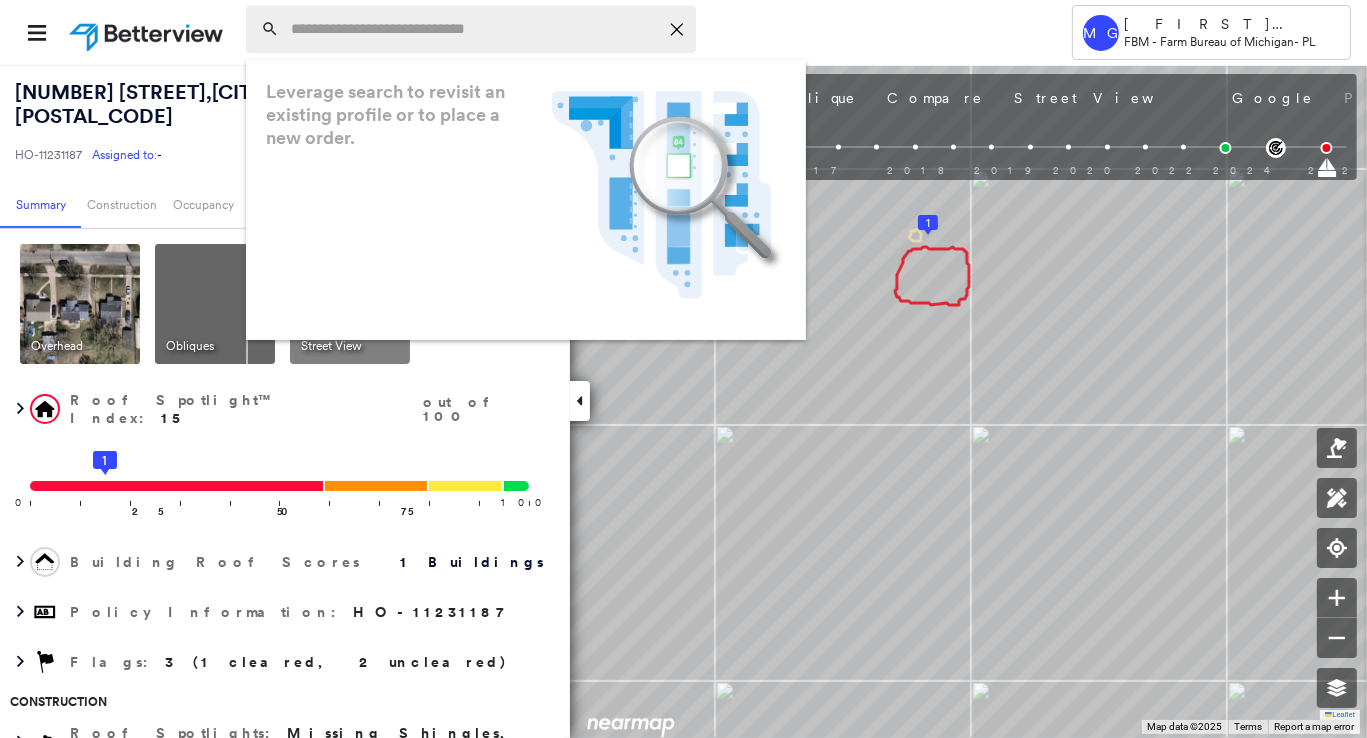 paste on "**********" 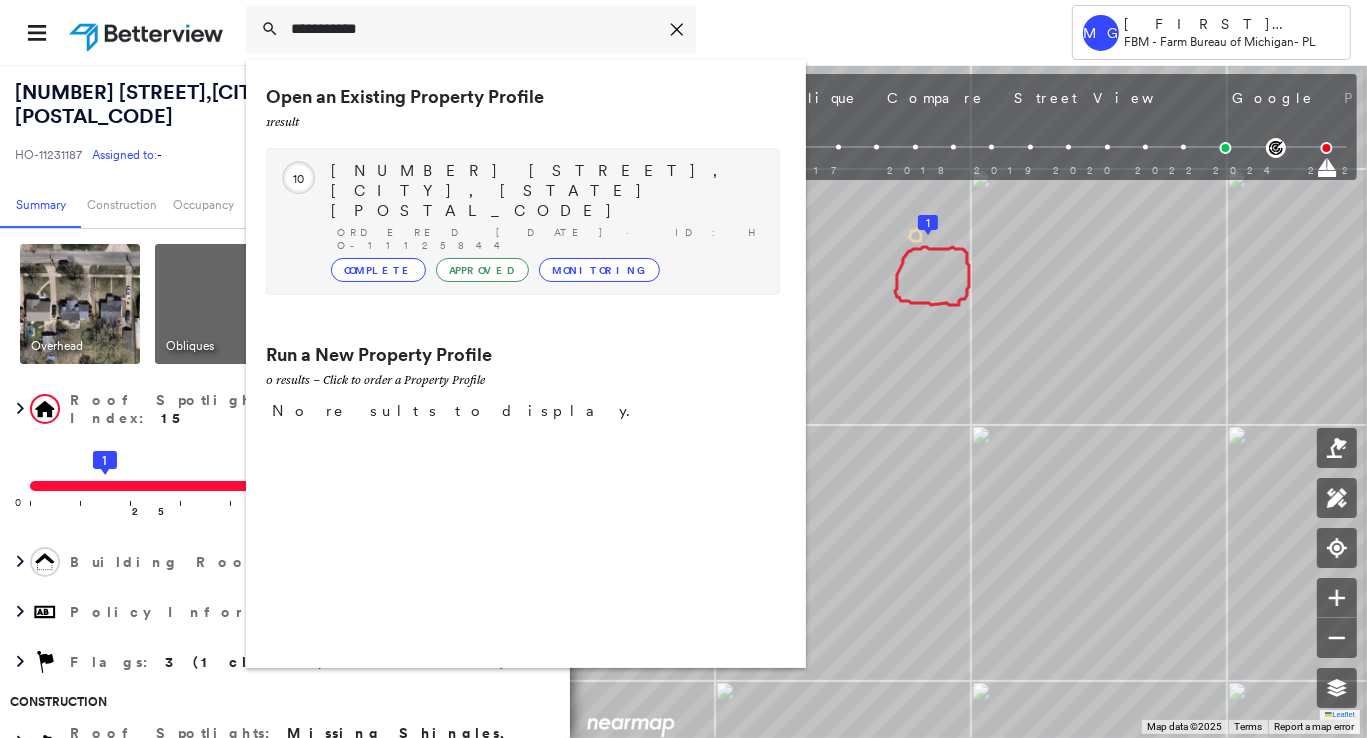 type on "**********" 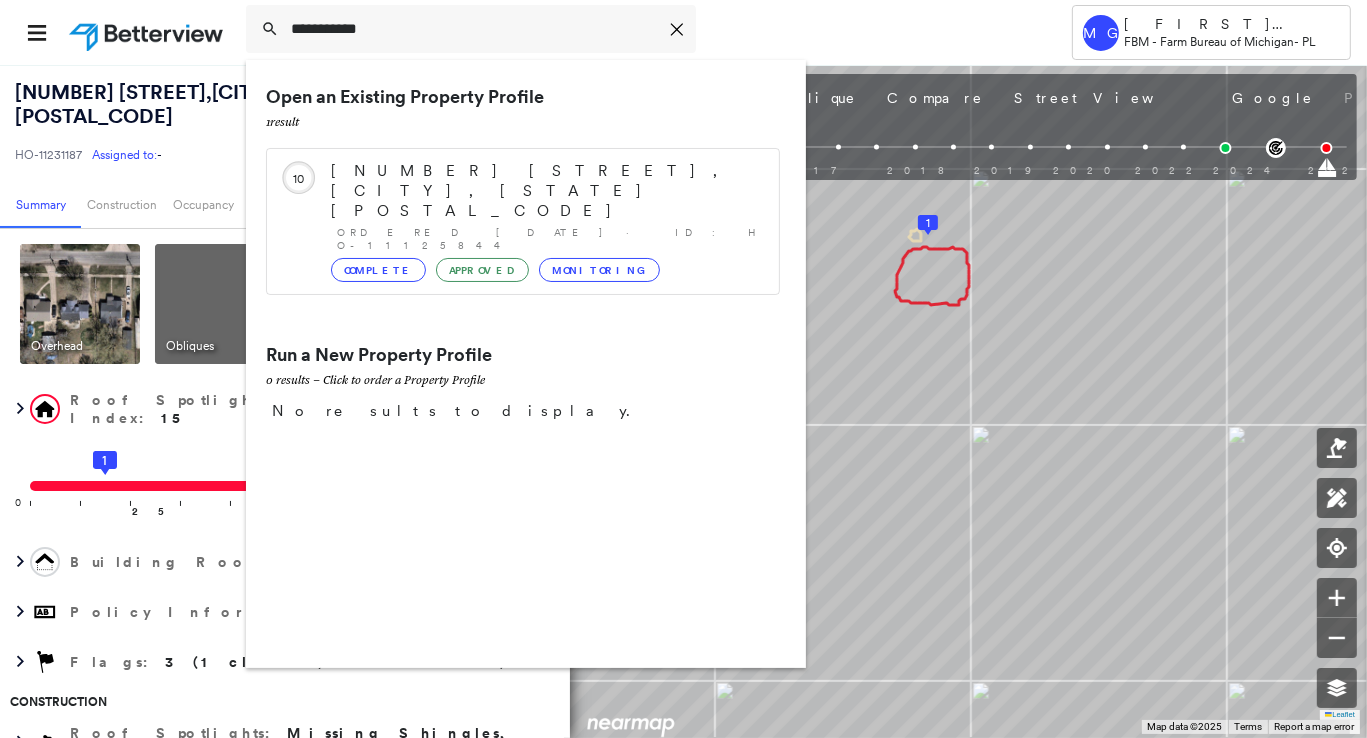 drag, startPoint x: 449, startPoint y: 155, endPoint x: 654, endPoint y: 95, distance: 213.6001 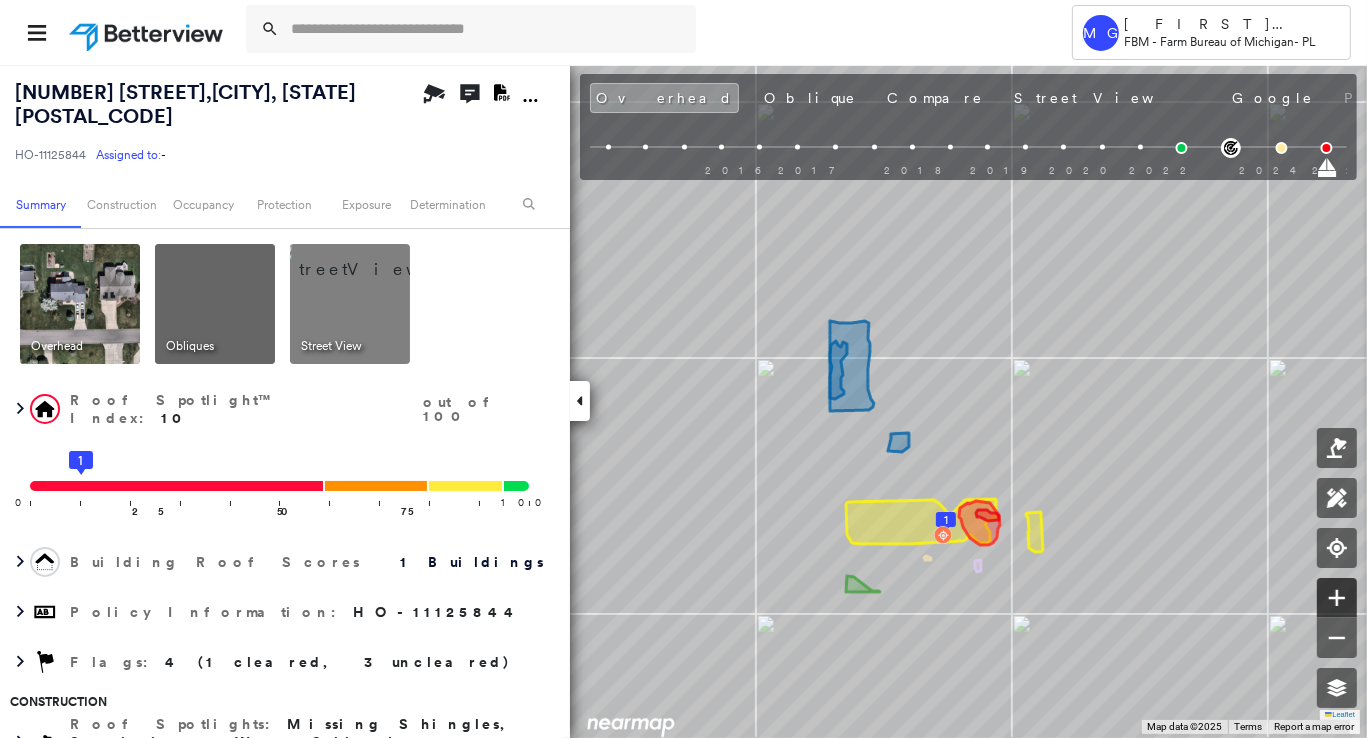 click 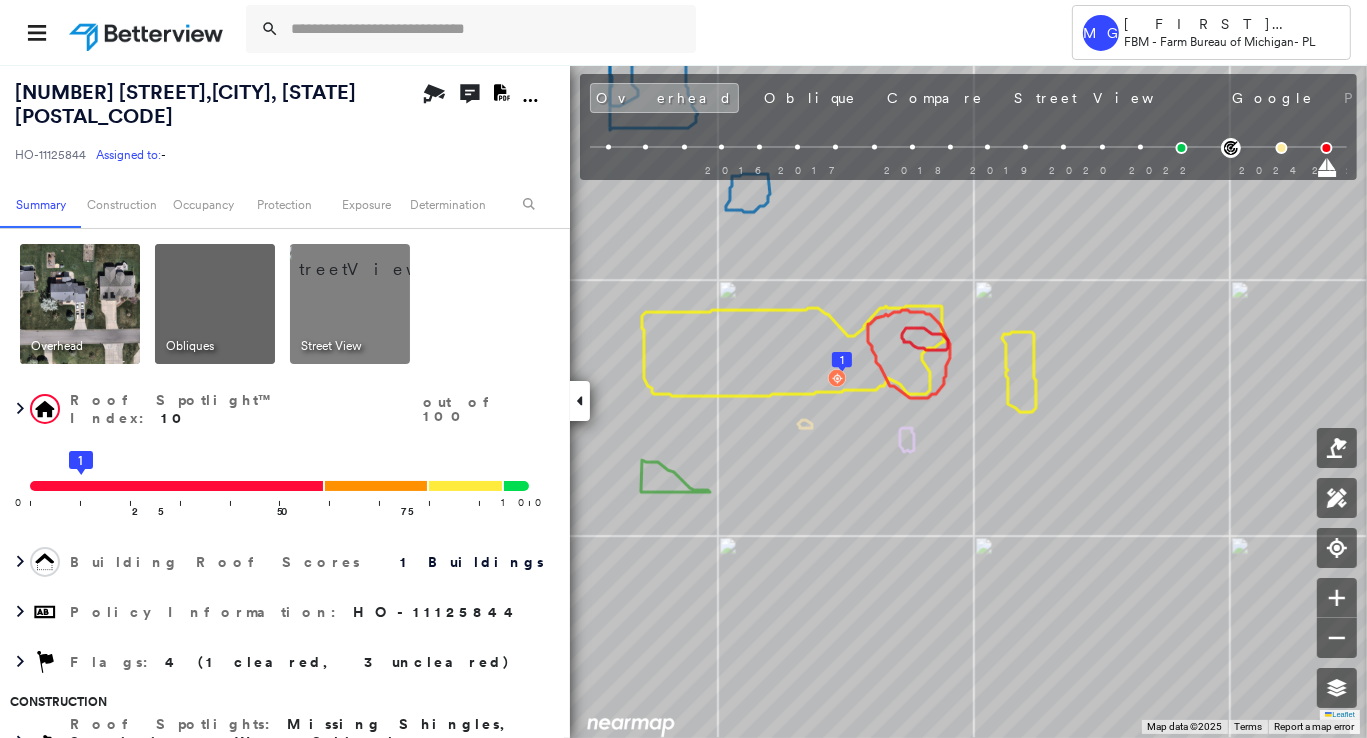 click on "MG [FIRST] [LAST] FBM - Farm Bureau of Michigan - PL" at bounding box center (683, 32) 